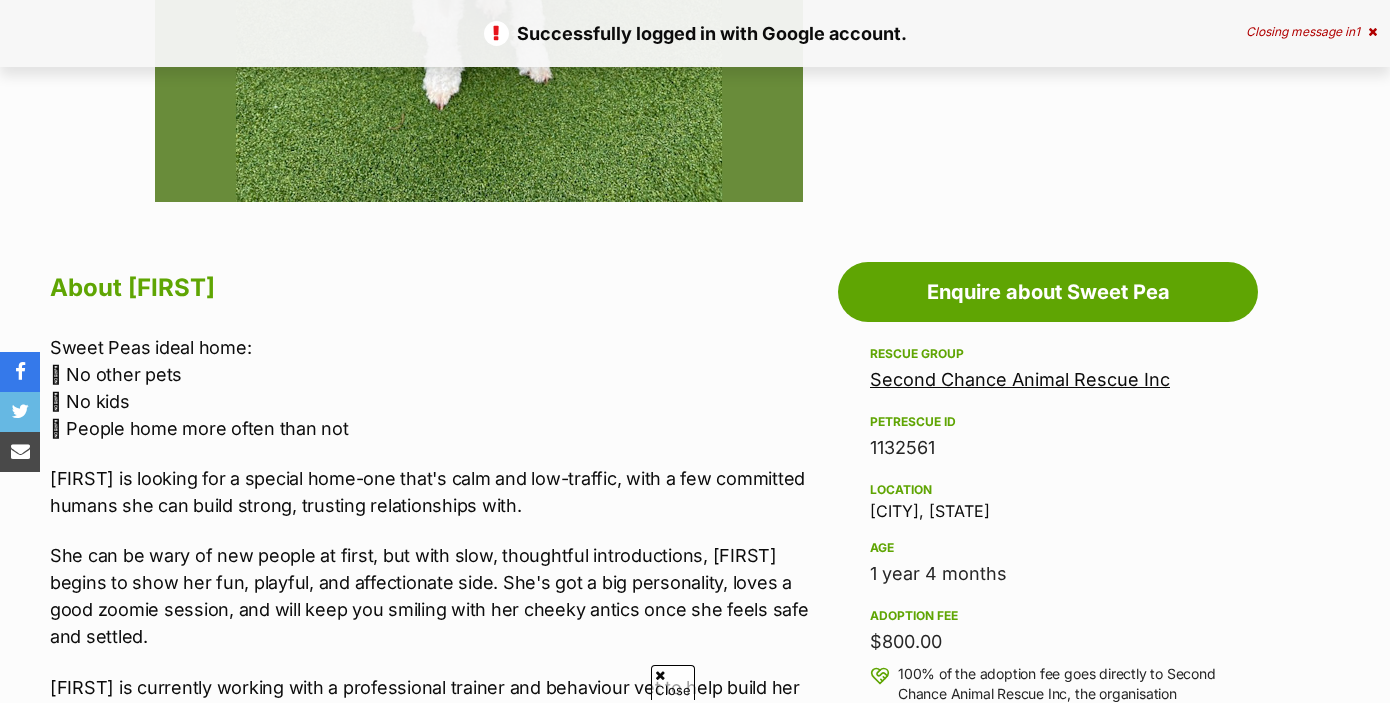 scroll, scrollTop: 0, scrollLeft: 0, axis: both 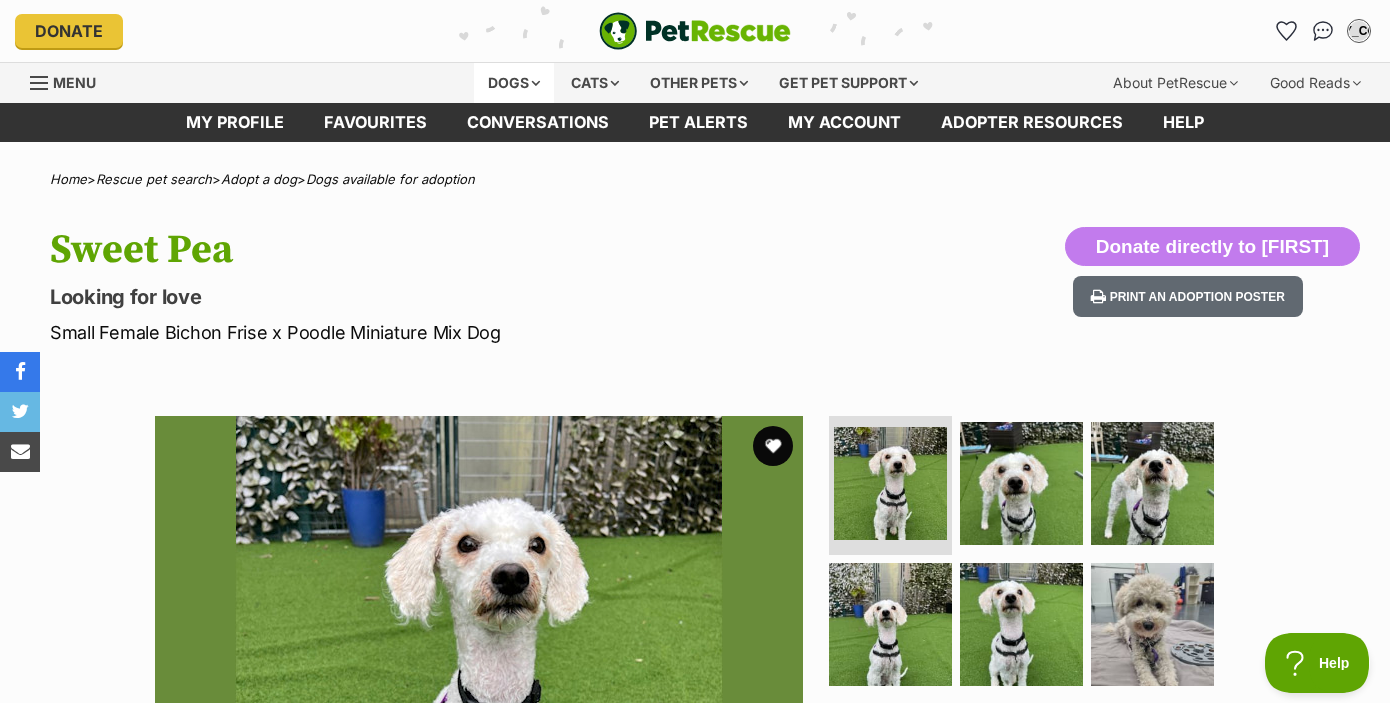 click on "Dogs" at bounding box center [514, 83] 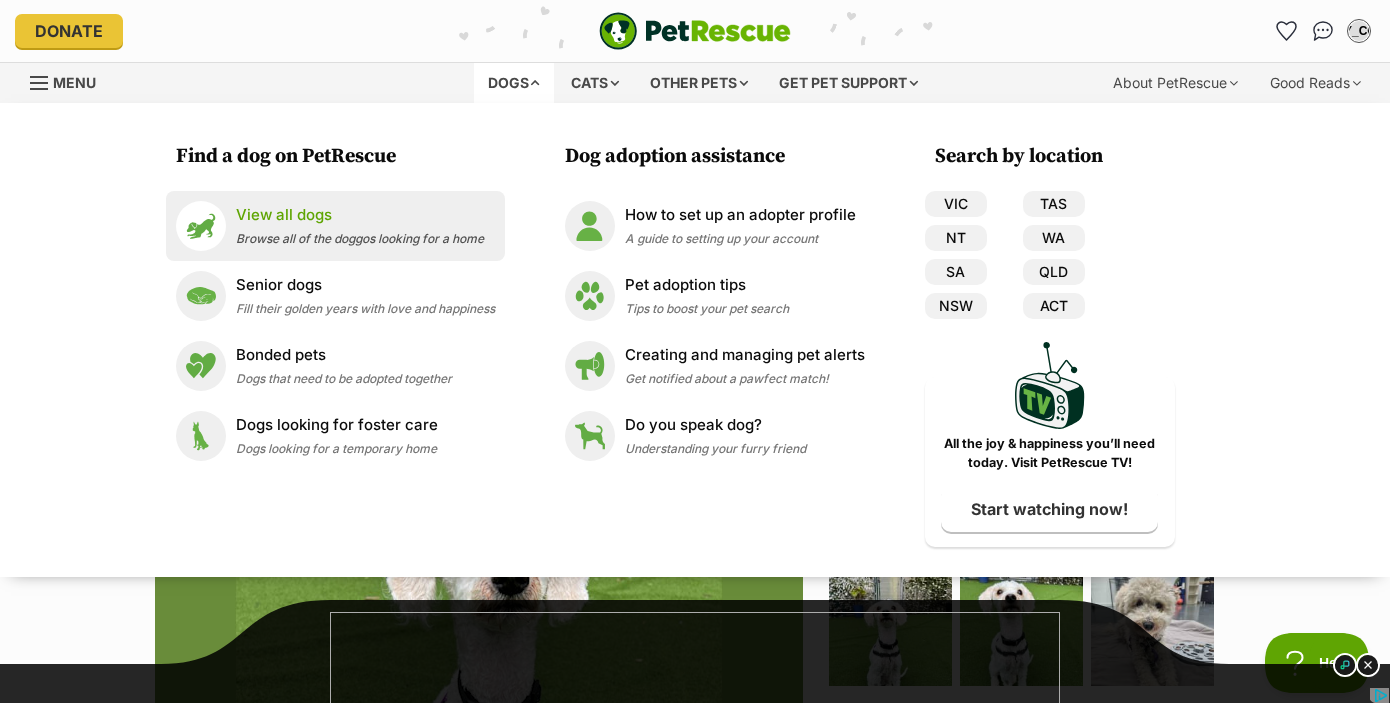 scroll, scrollTop: 0, scrollLeft: 0, axis: both 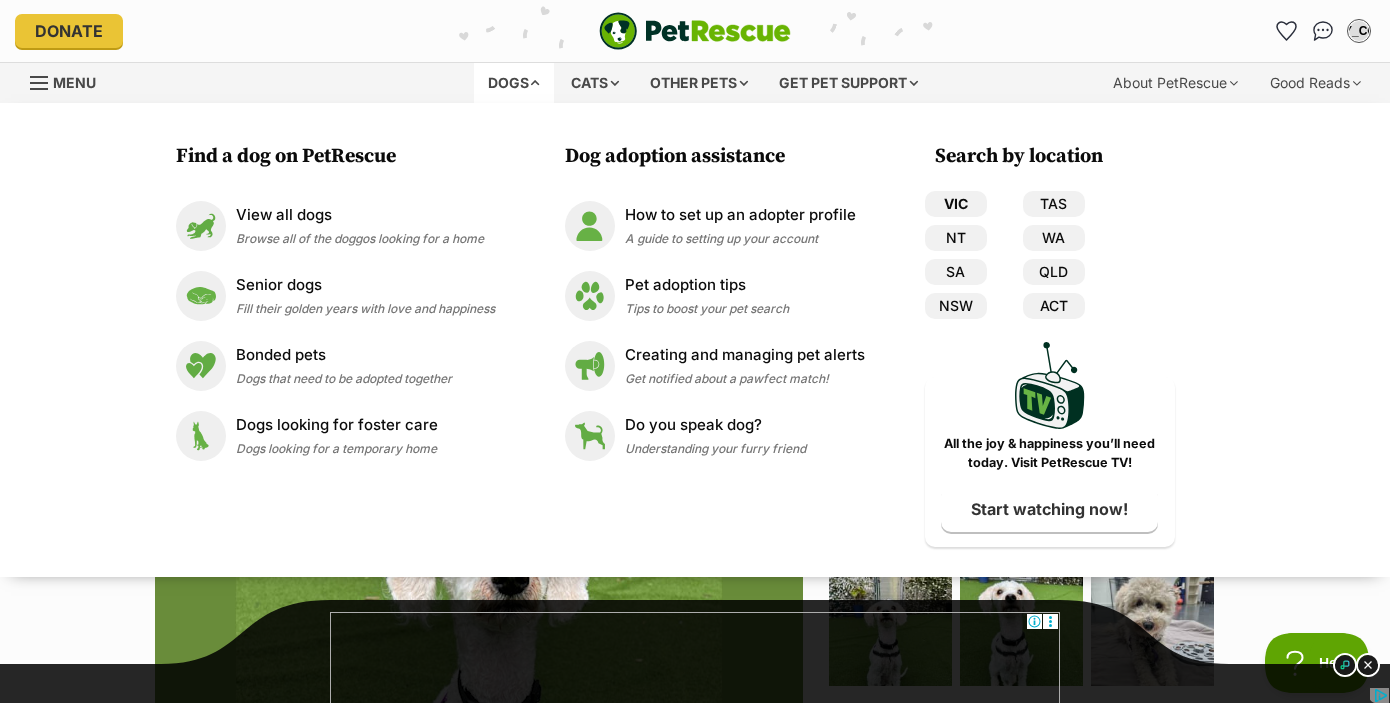 click on "VIC" at bounding box center [956, 204] 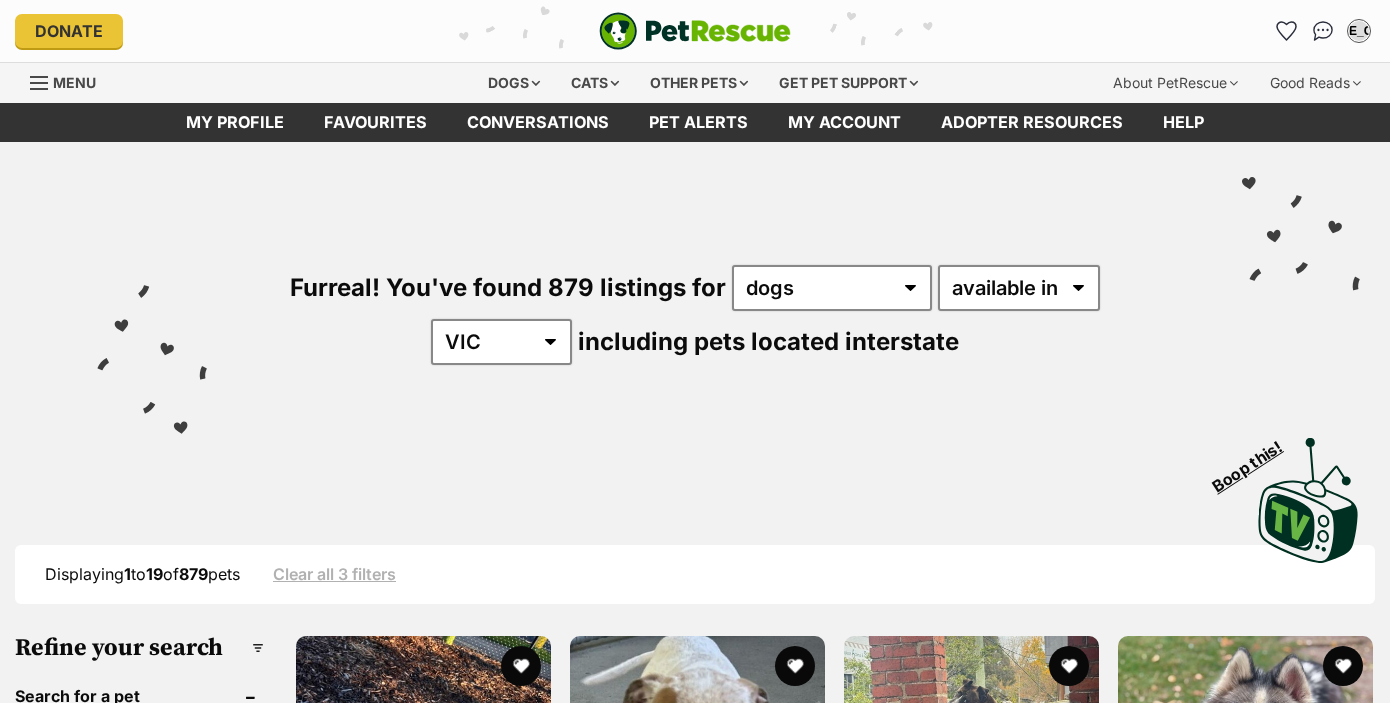 scroll, scrollTop: 0, scrollLeft: 0, axis: both 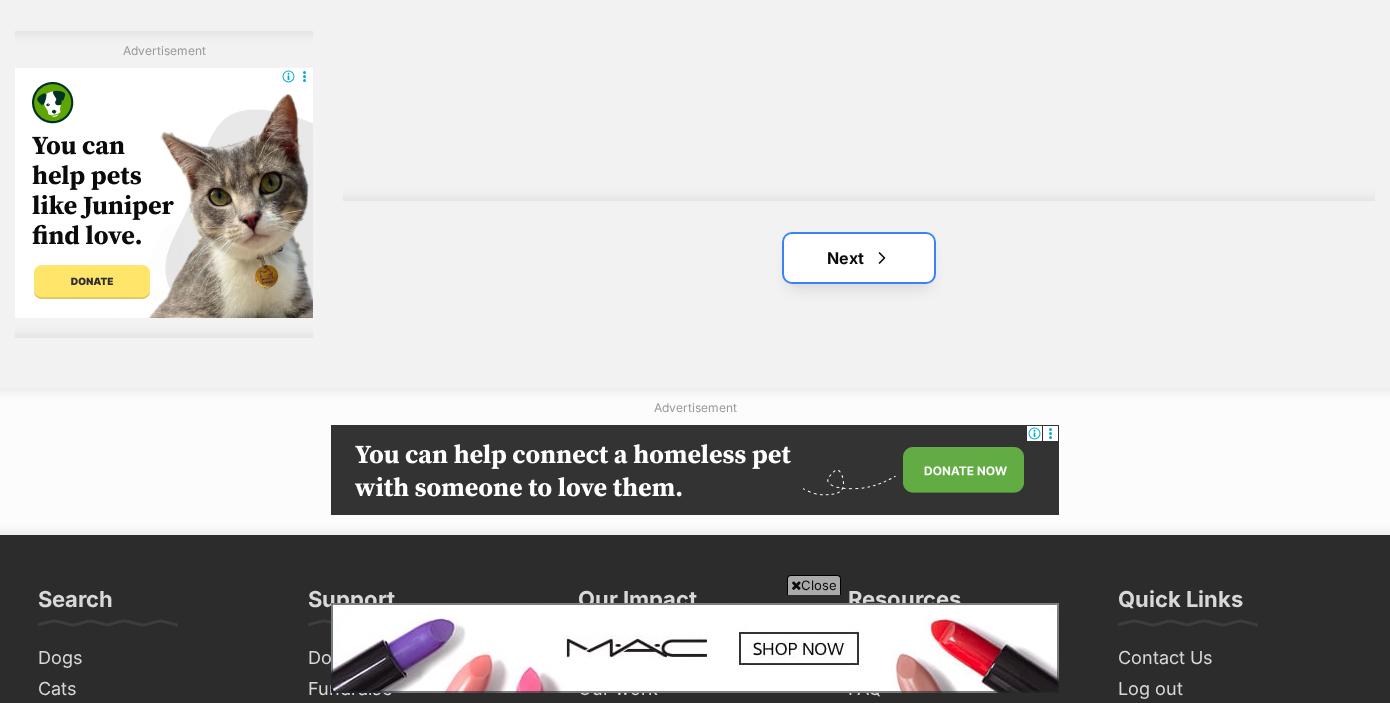 click on "Next" at bounding box center [859, 258] 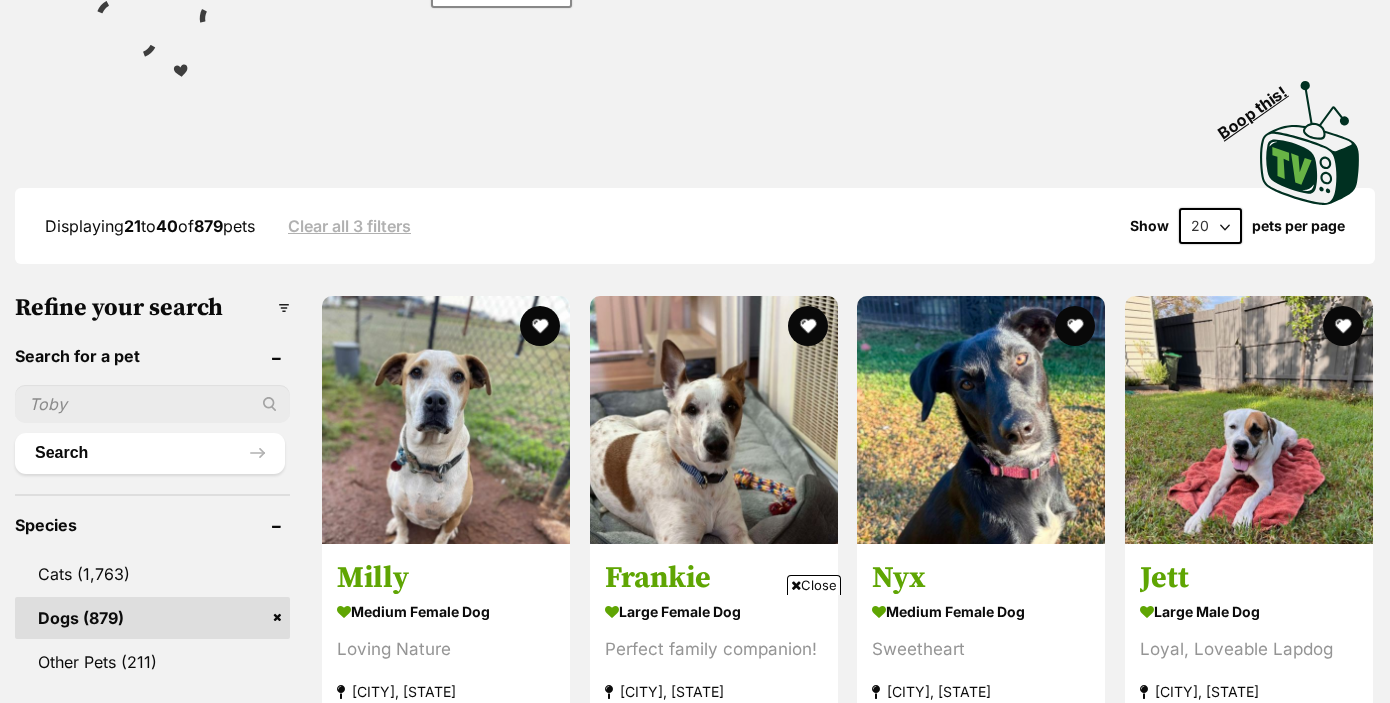 scroll, scrollTop: 390, scrollLeft: 0, axis: vertical 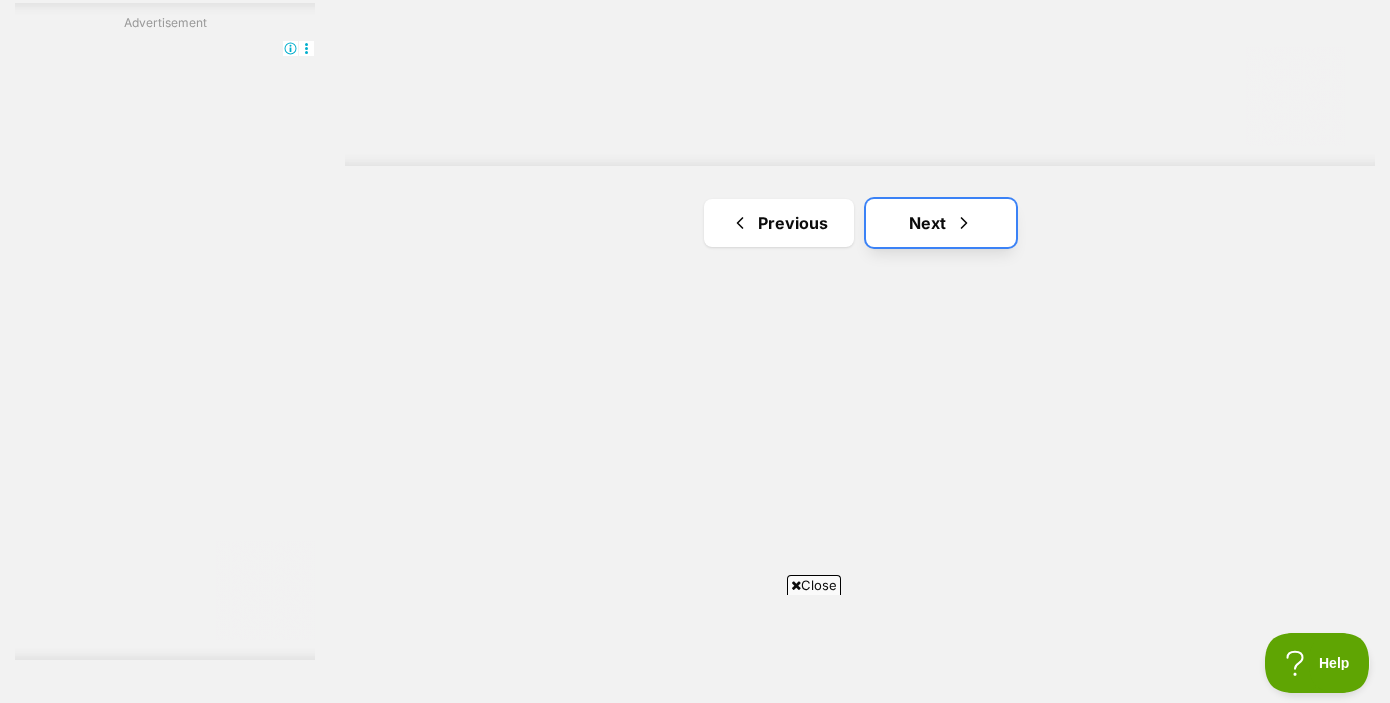 click at bounding box center [964, 223] 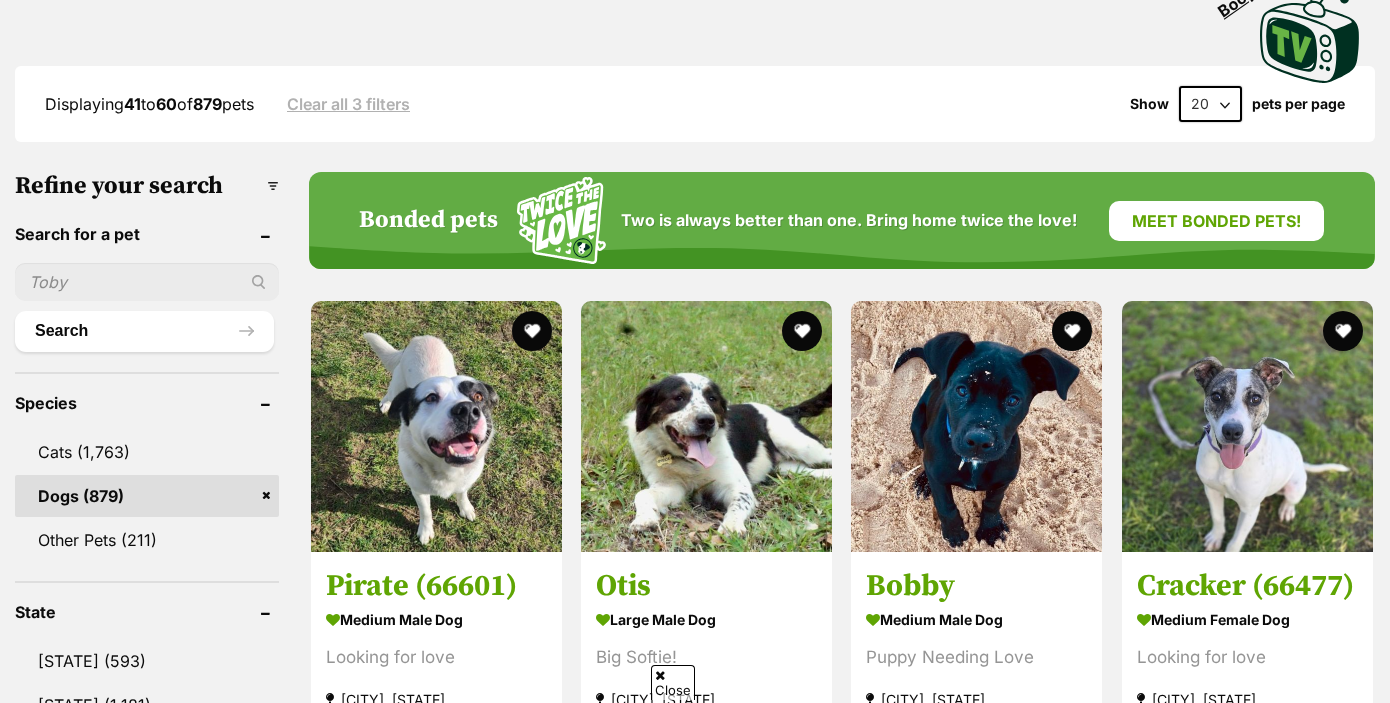 scroll, scrollTop: 486, scrollLeft: 0, axis: vertical 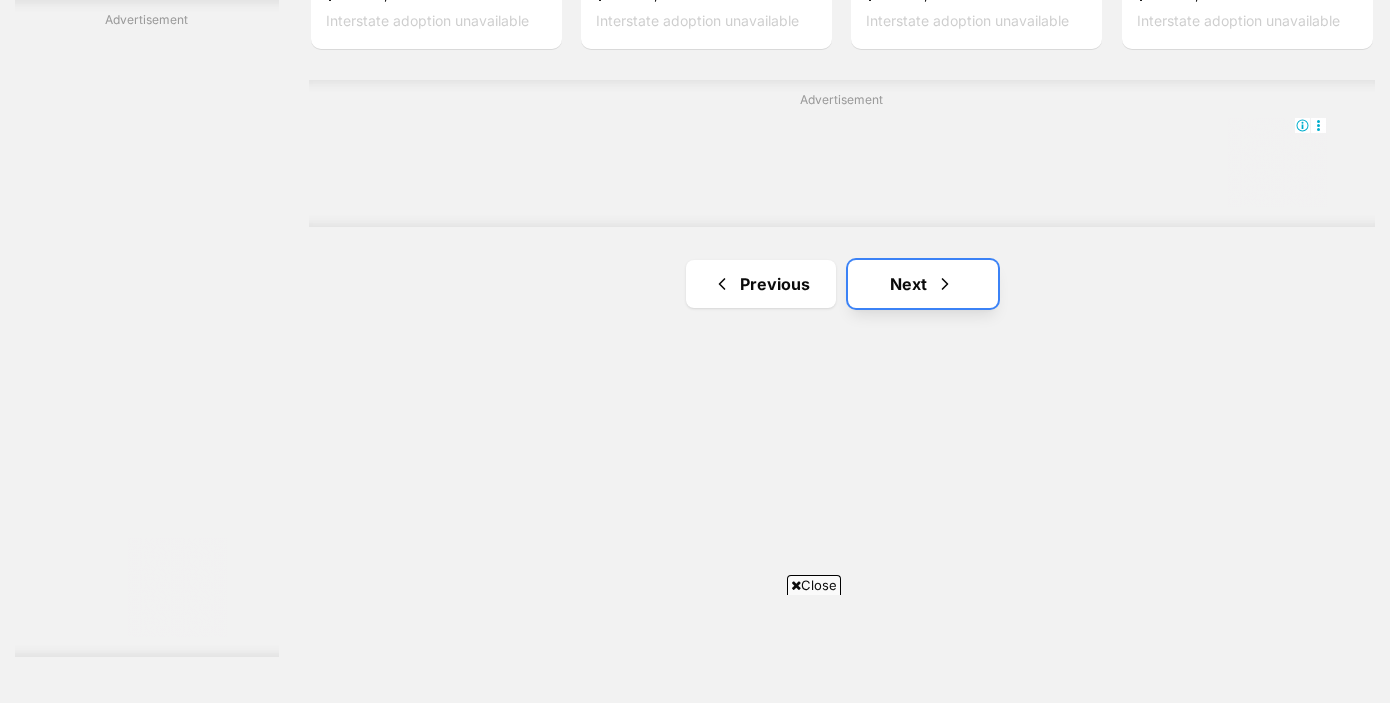 click on "Next" at bounding box center (923, 284) 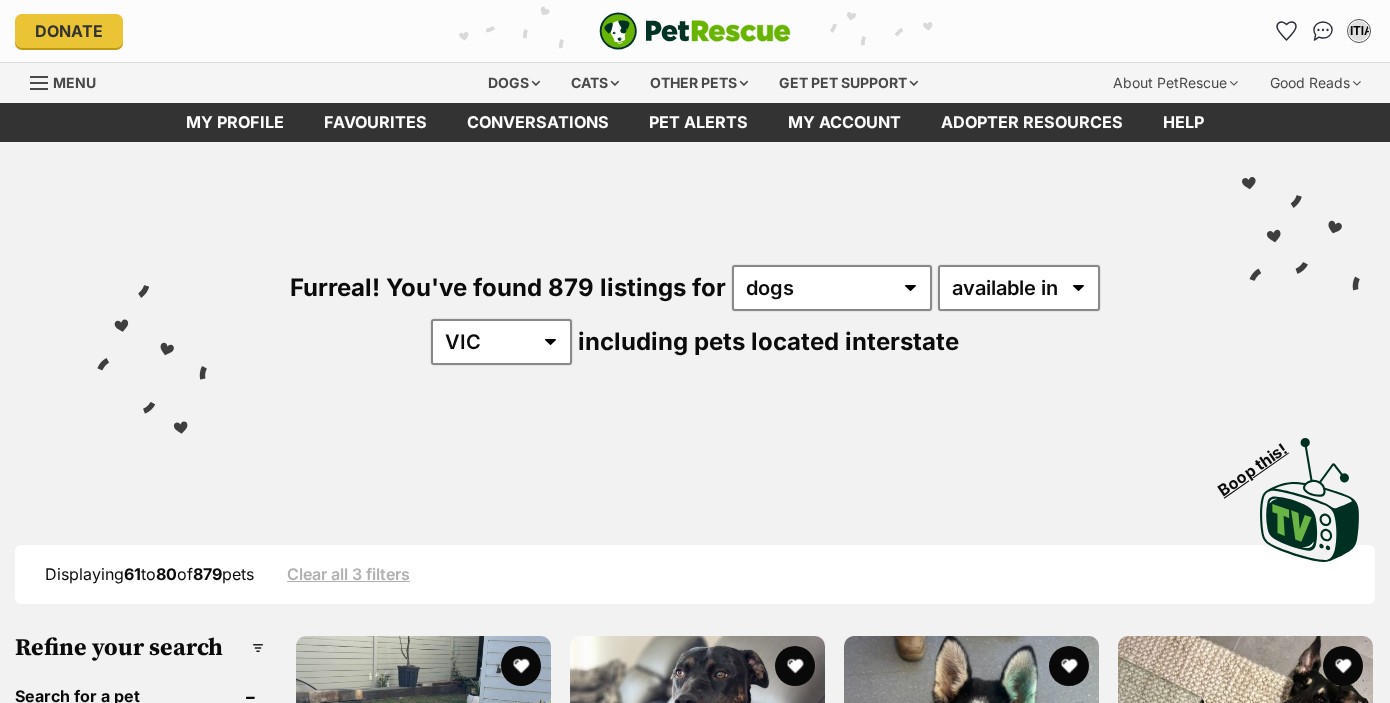 scroll, scrollTop: 0, scrollLeft: 0, axis: both 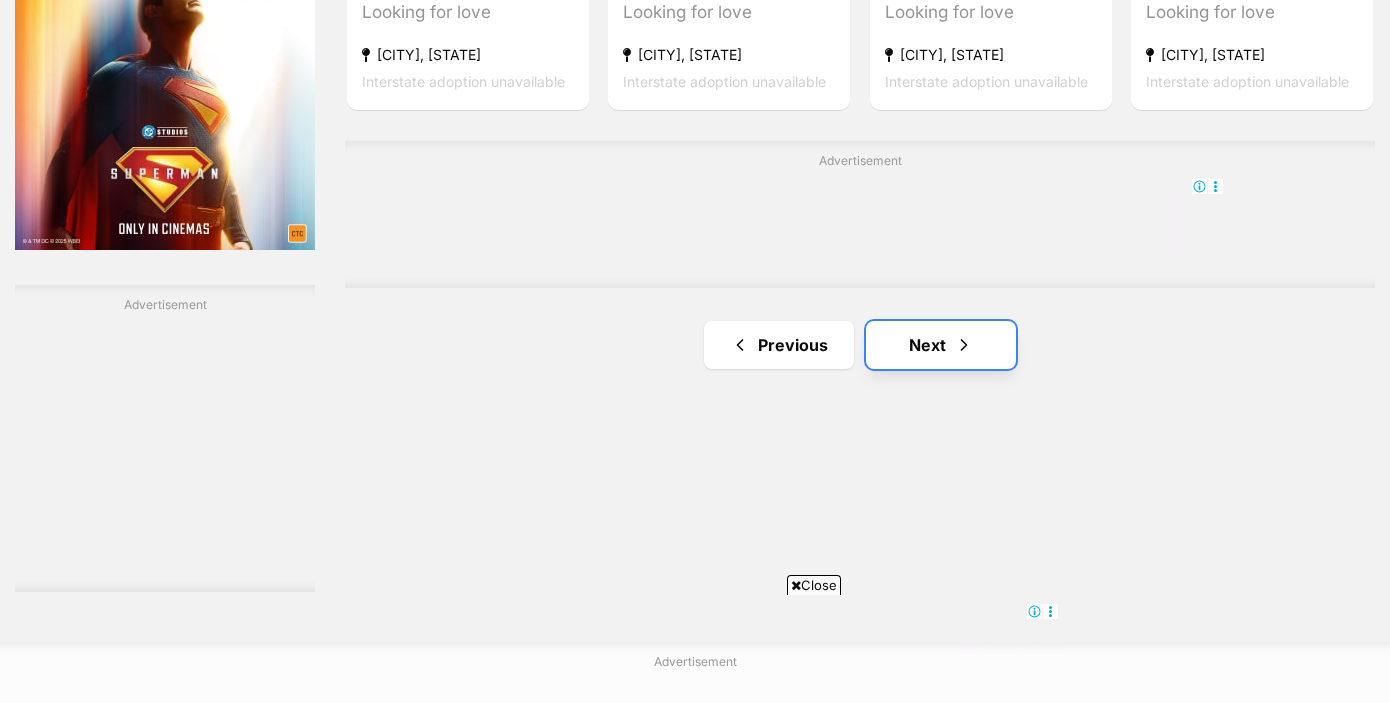 click on "Next" at bounding box center [941, 345] 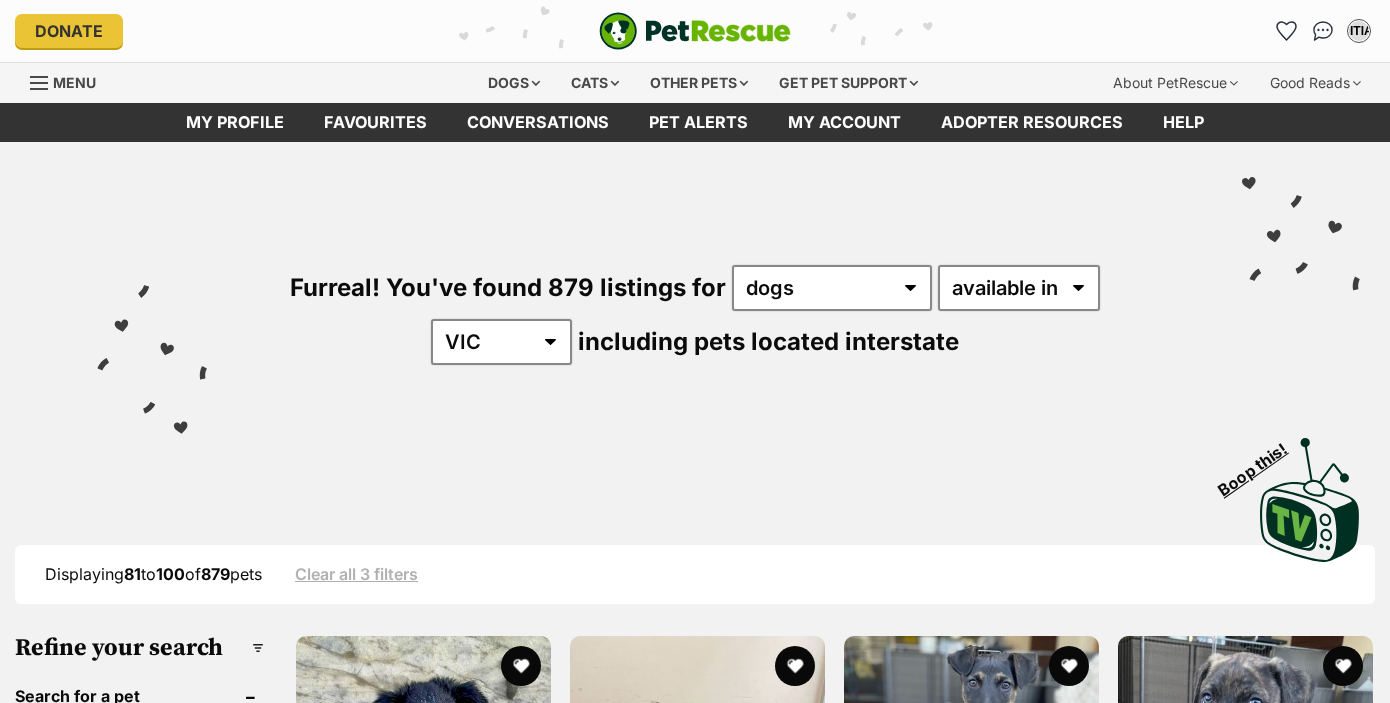 scroll, scrollTop: 0, scrollLeft: 0, axis: both 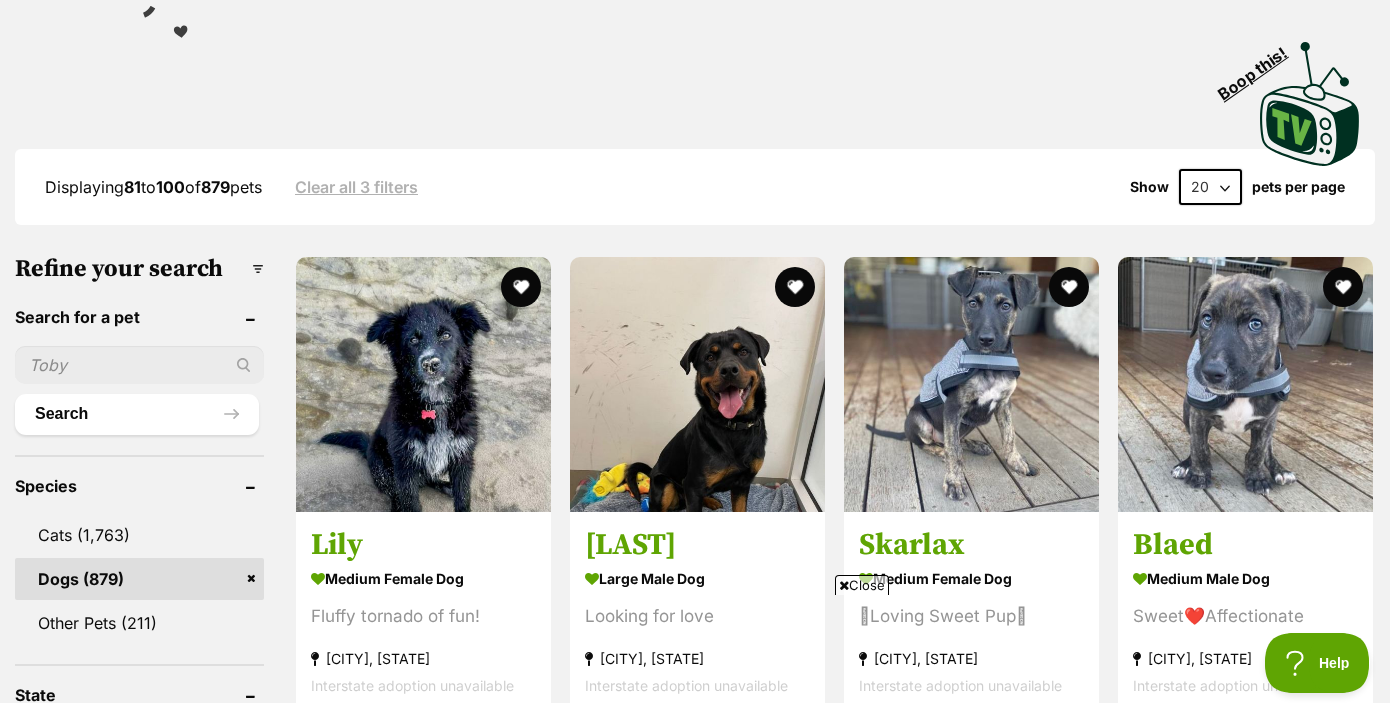 click at bounding box center [139, 365] 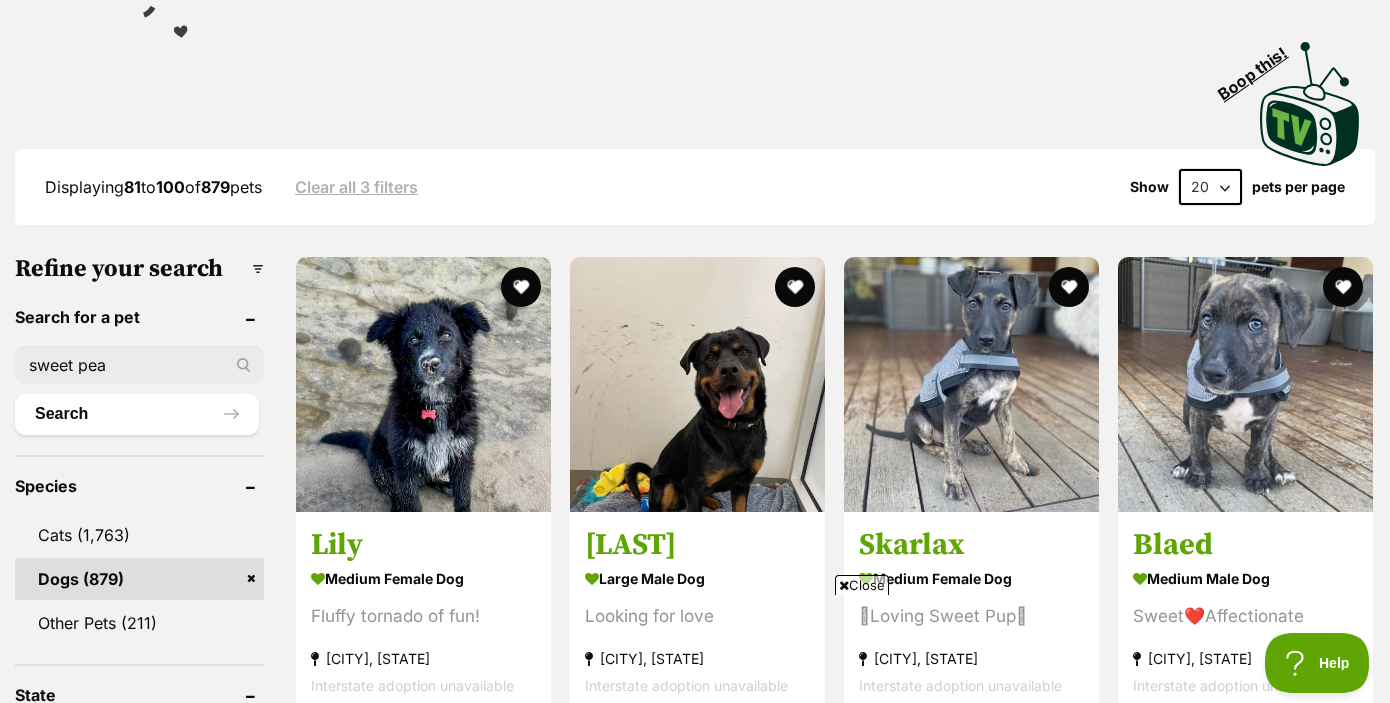 type on "sweet pea" 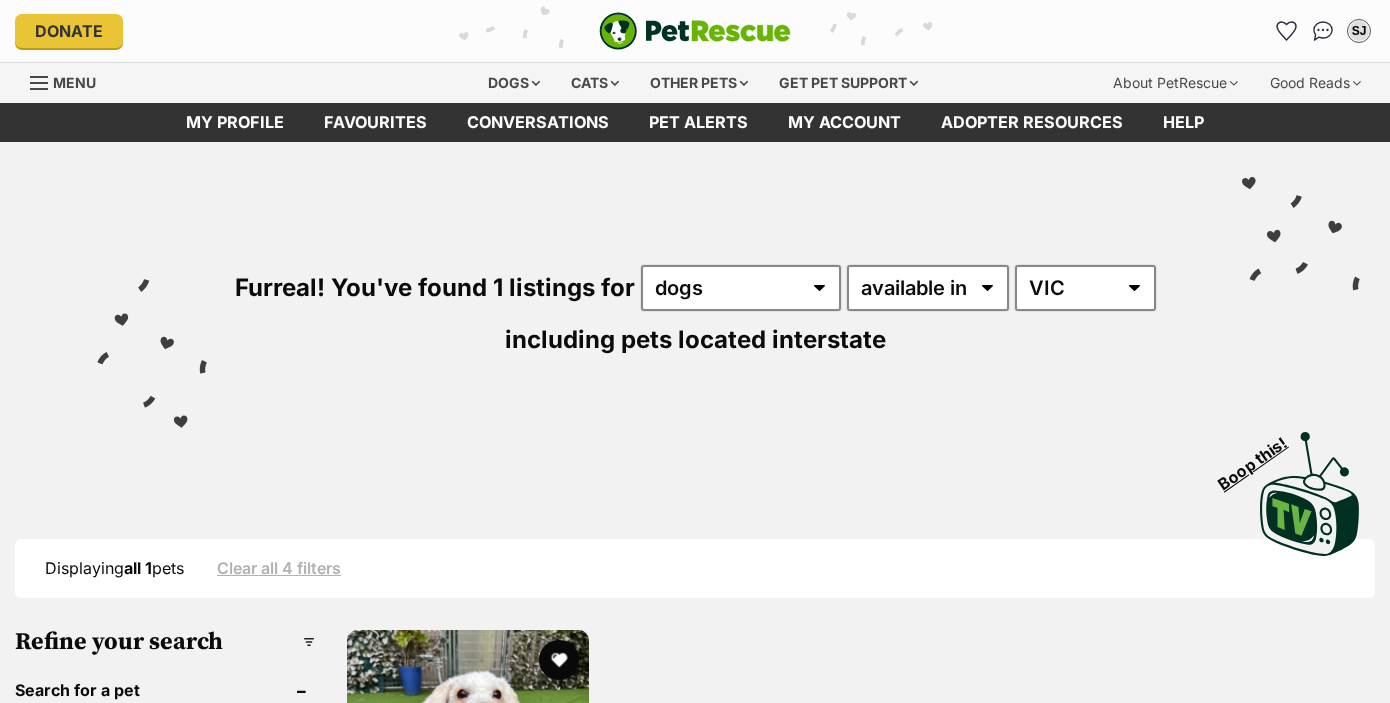 scroll, scrollTop: 0, scrollLeft: 0, axis: both 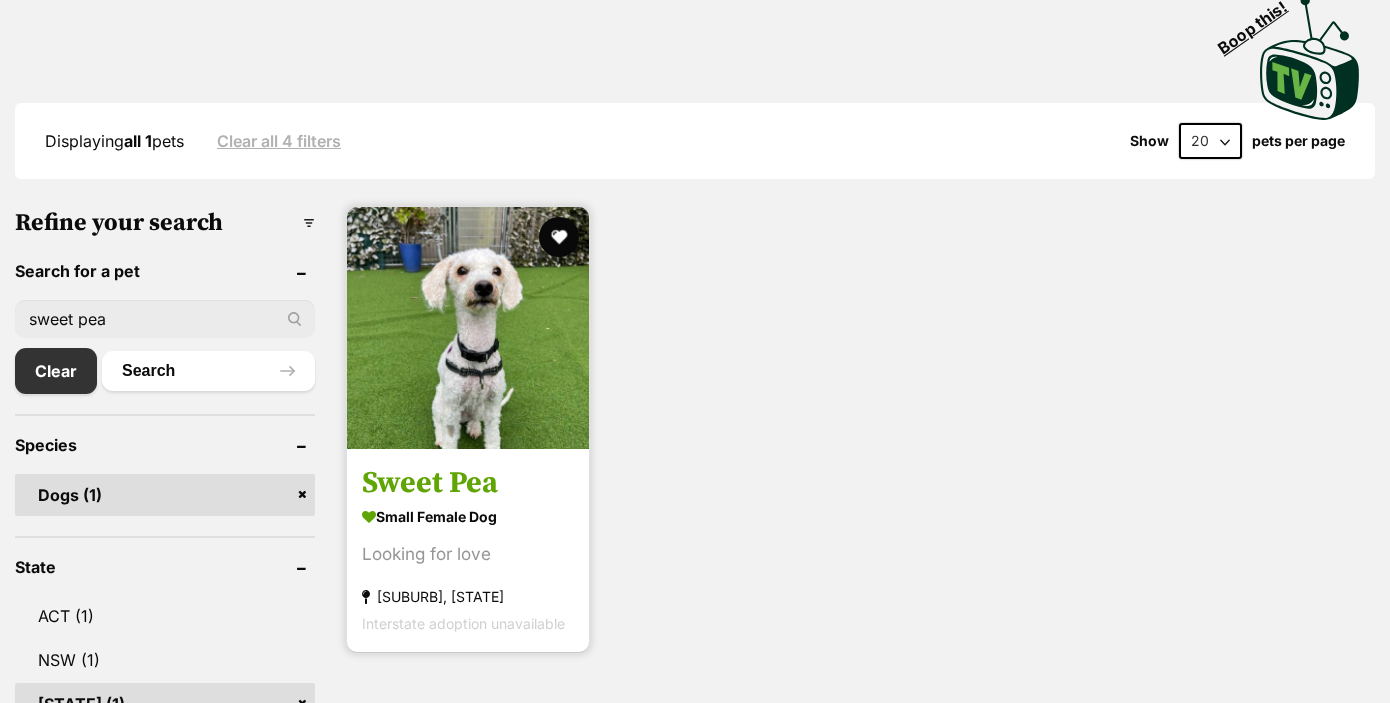 click at bounding box center [468, 328] 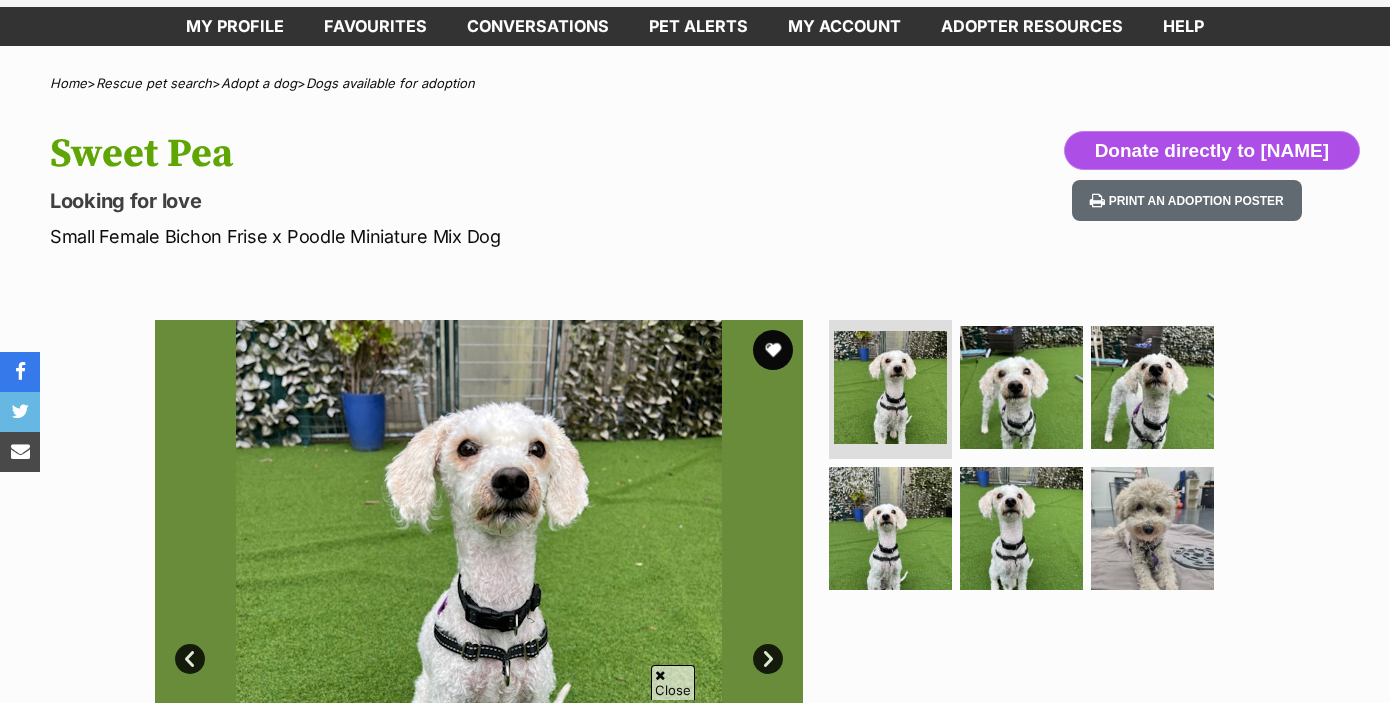scroll, scrollTop: 96, scrollLeft: 0, axis: vertical 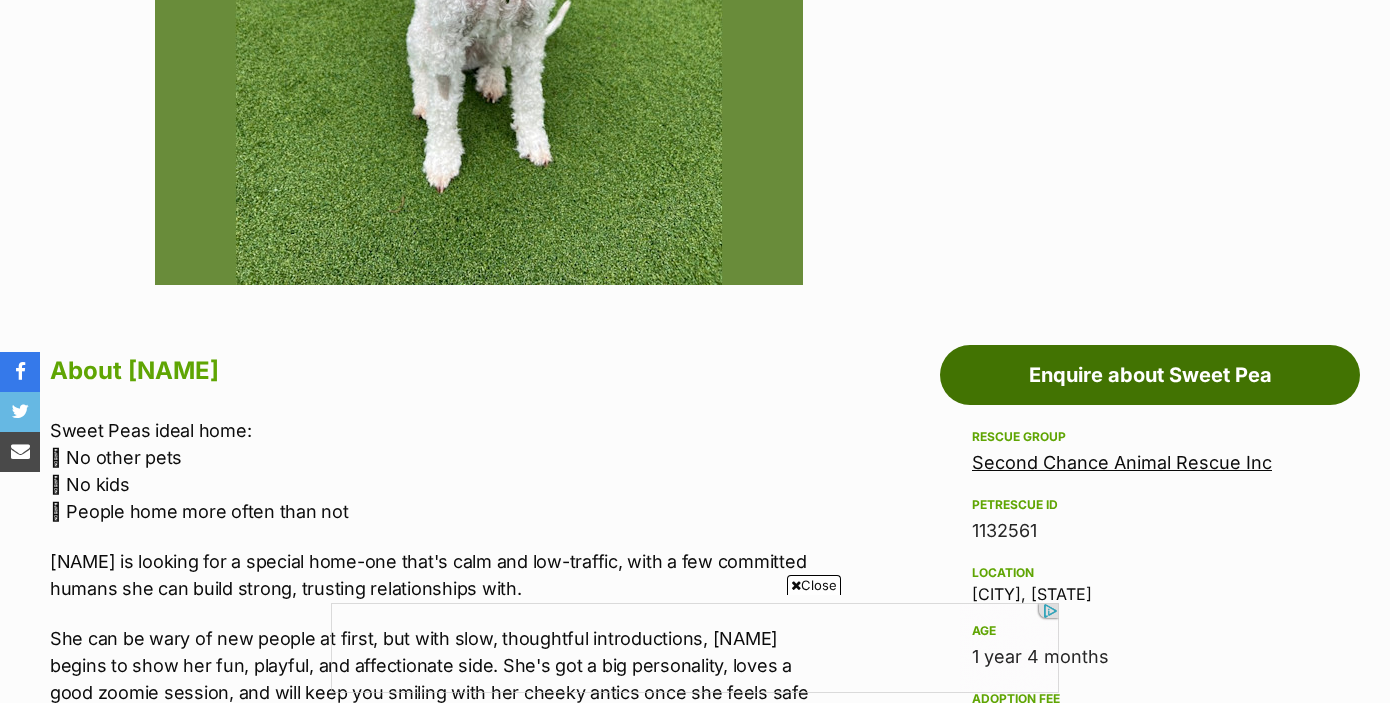 click on "Enquire about Sweet Pea" at bounding box center [1150, 375] 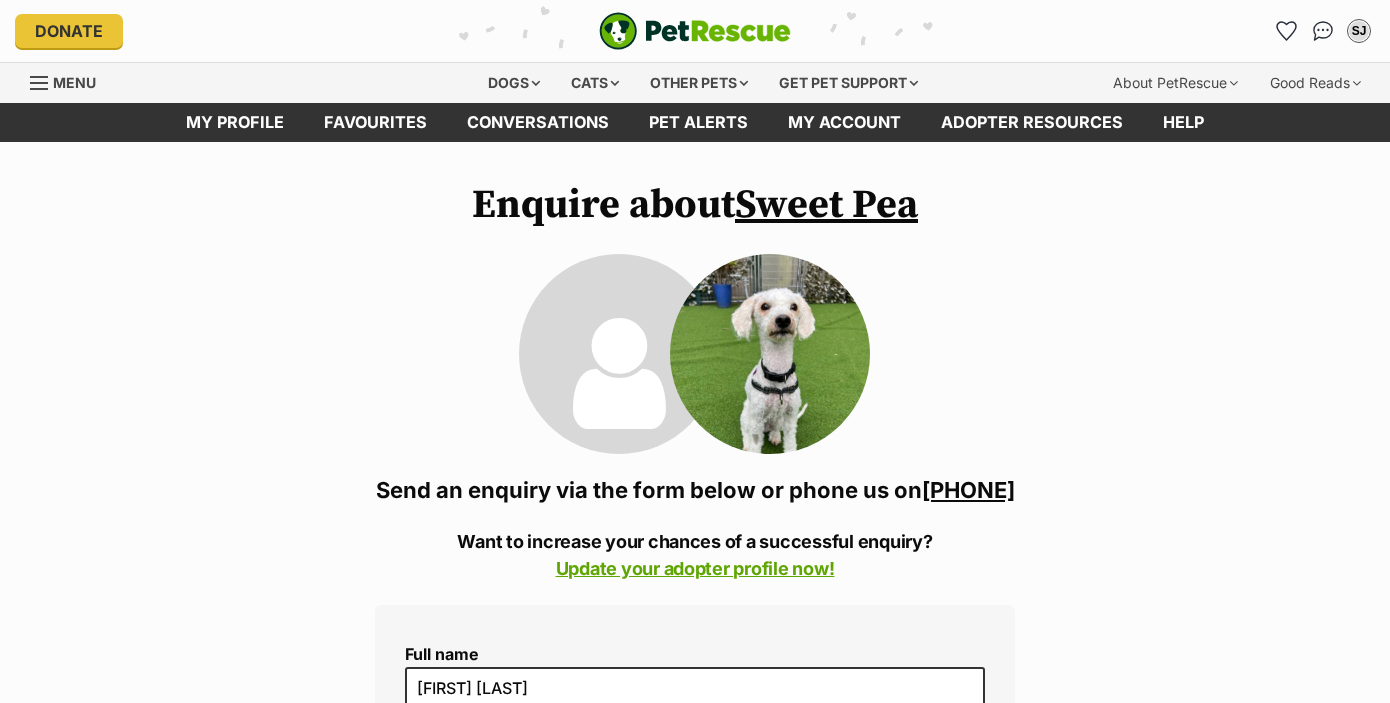 scroll, scrollTop: 0, scrollLeft: 0, axis: both 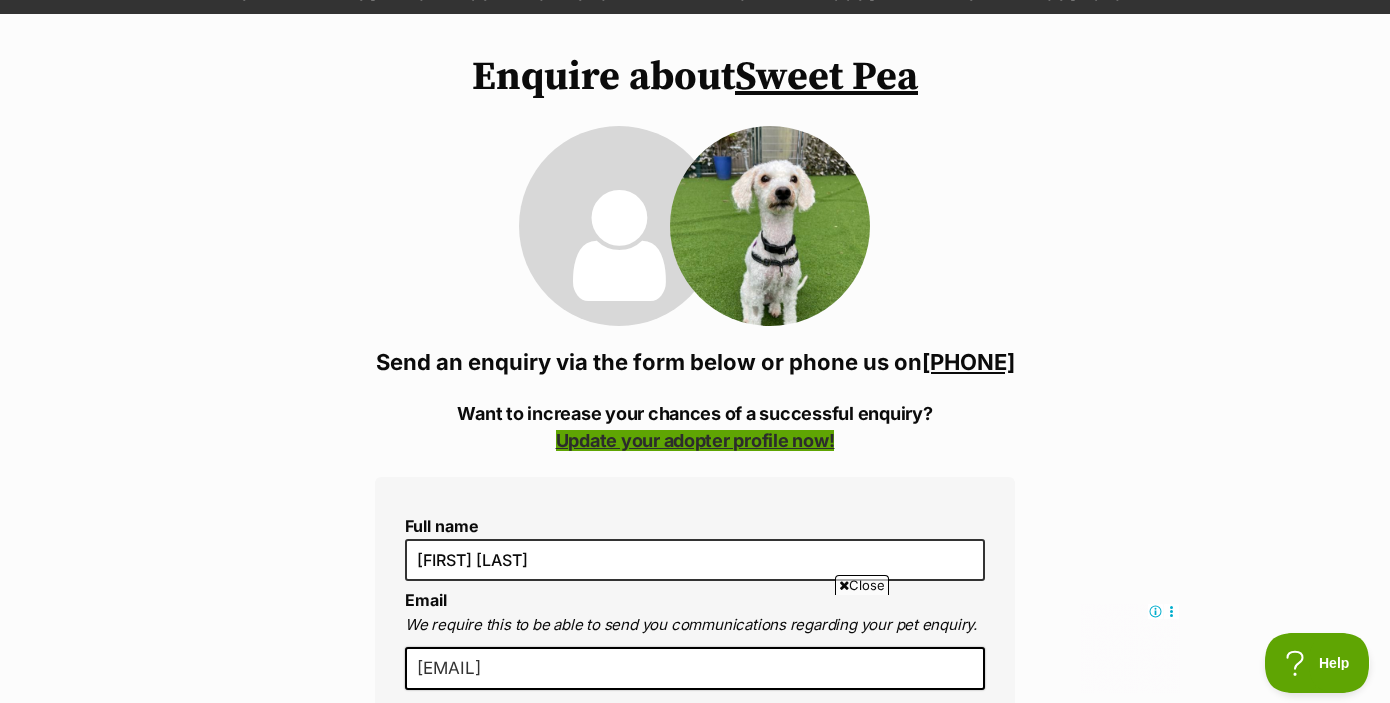 click on "Update your adopter profile now!" at bounding box center [695, 440] 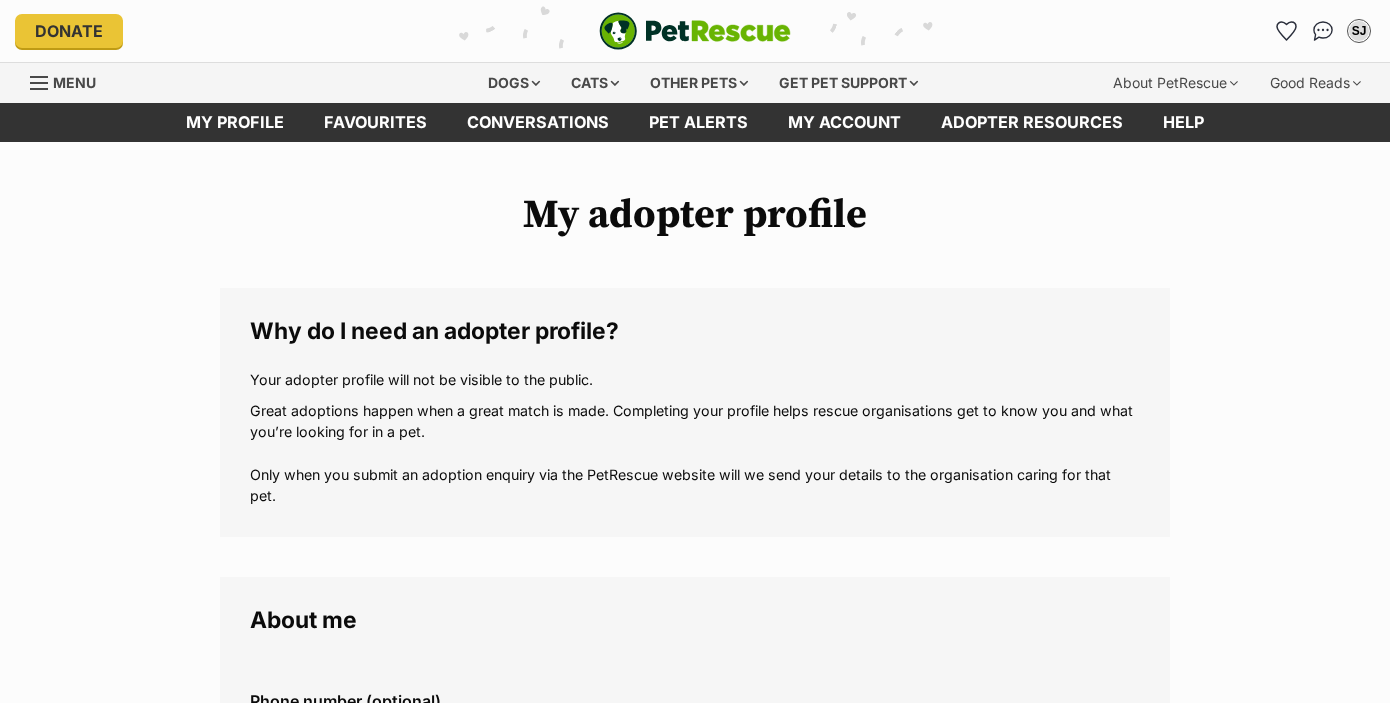 scroll, scrollTop: 0, scrollLeft: 0, axis: both 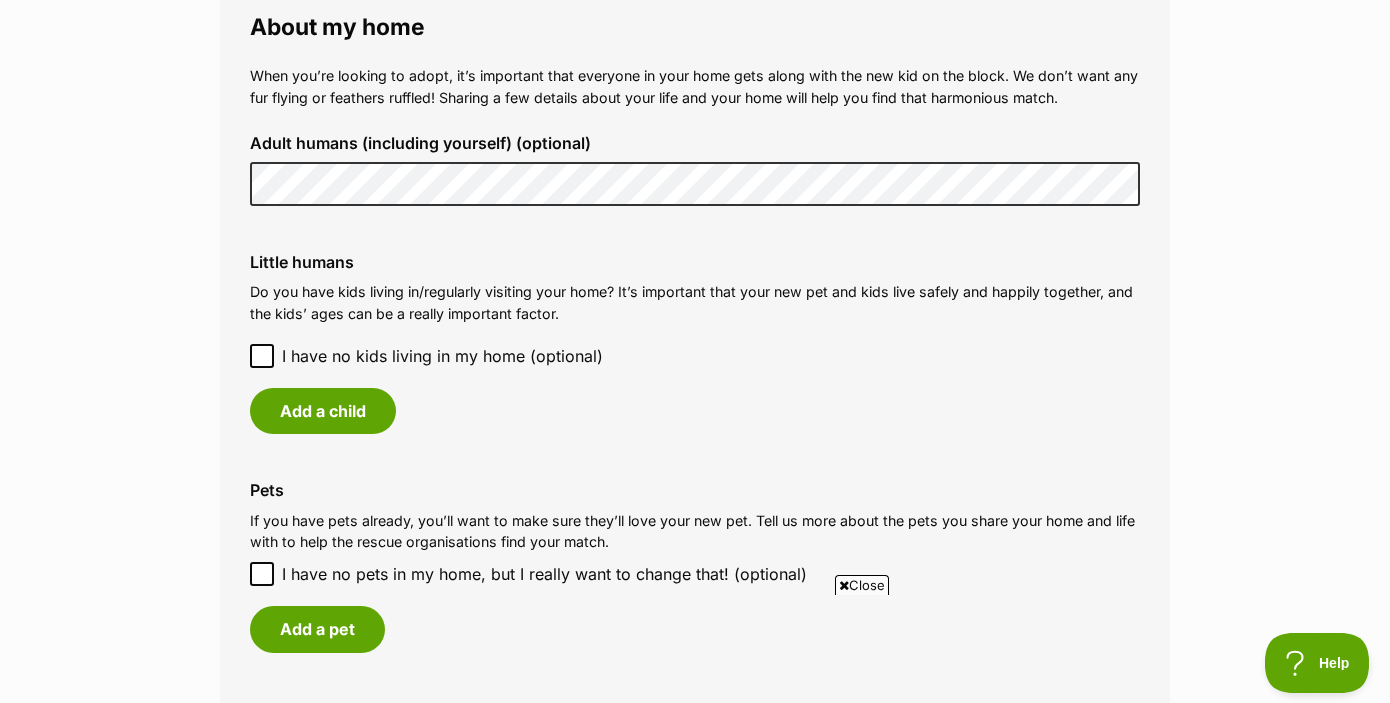 click 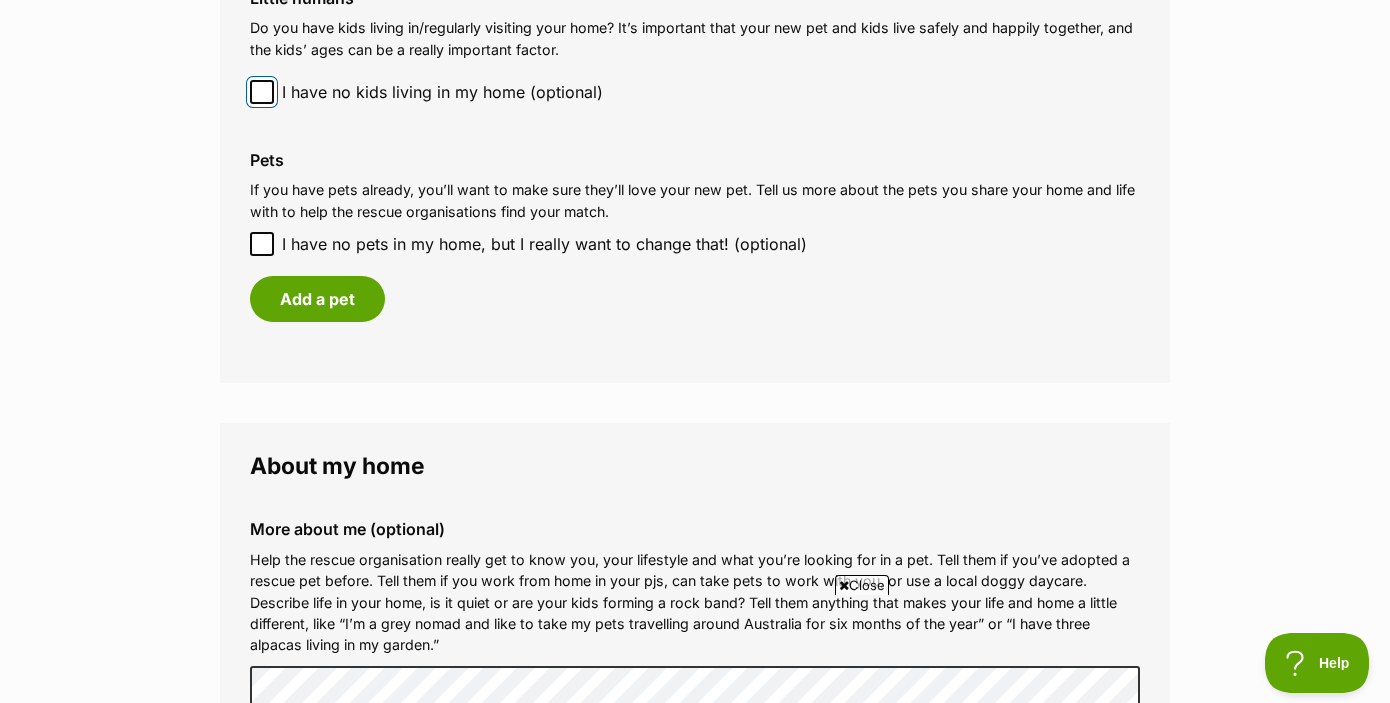 scroll, scrollTop: 1847, scrollLeft: 0, axis: vertical 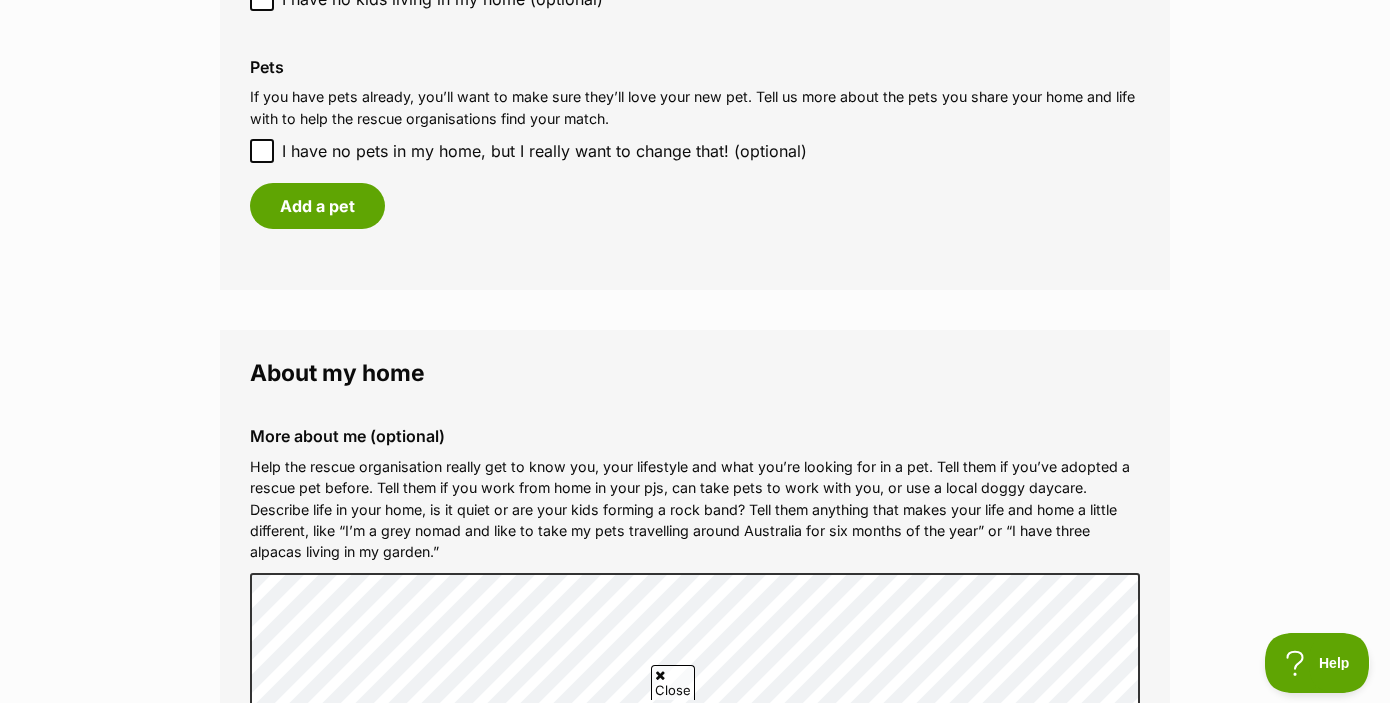 click 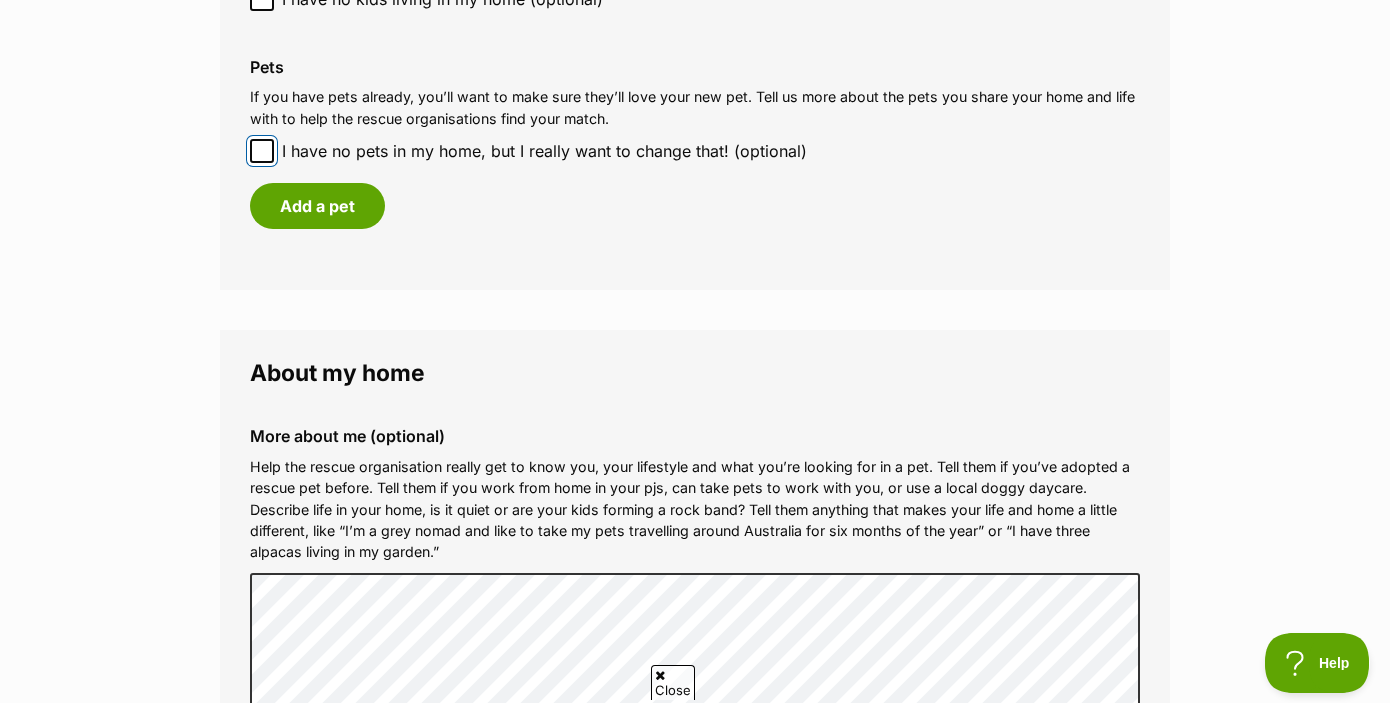 checkbox on "true" 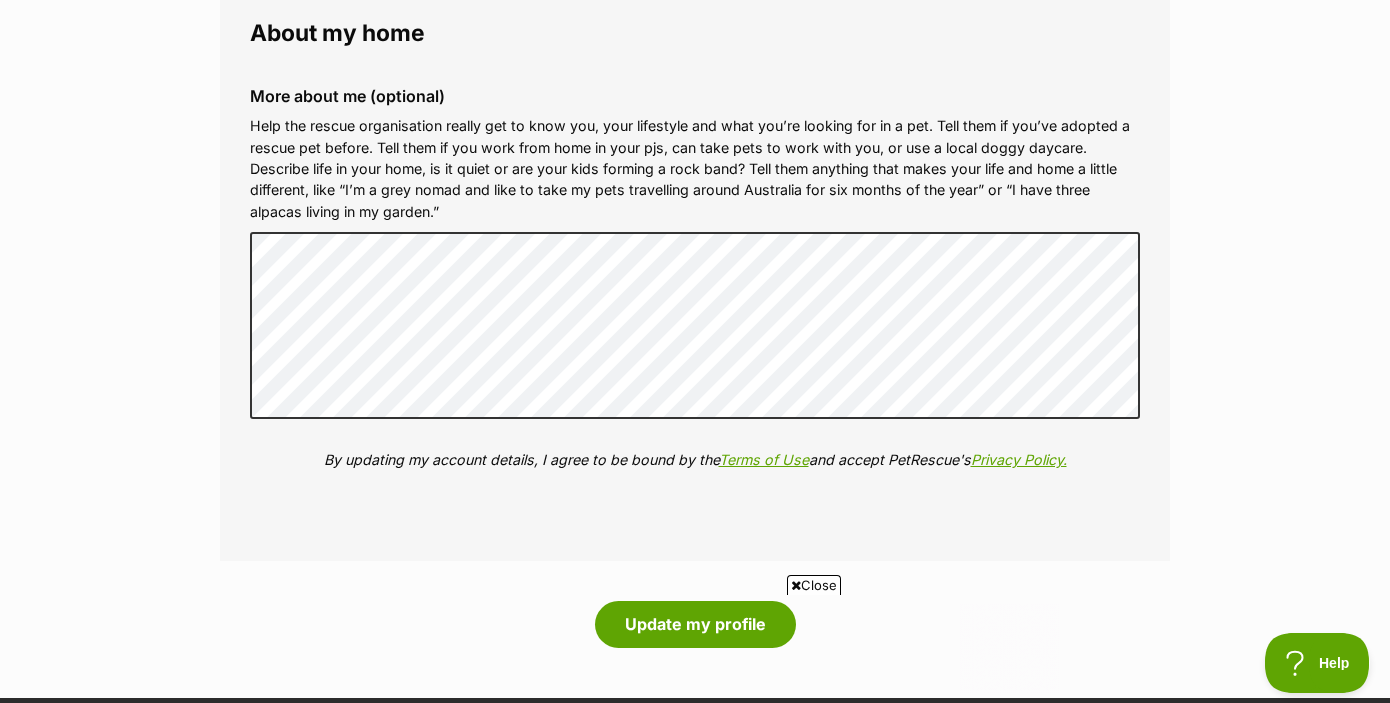 scroll, scrollTop: 0, scrollLeft: 0, axis: both 